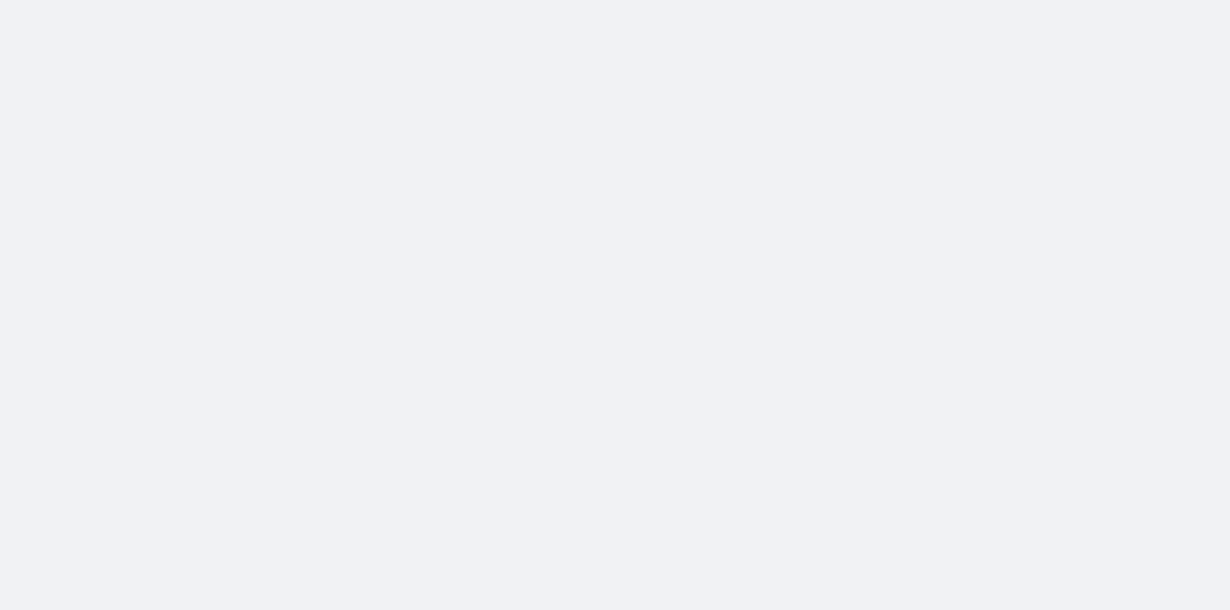 scroll, scrollTop: 0, scrollLeft: 0, axis: both 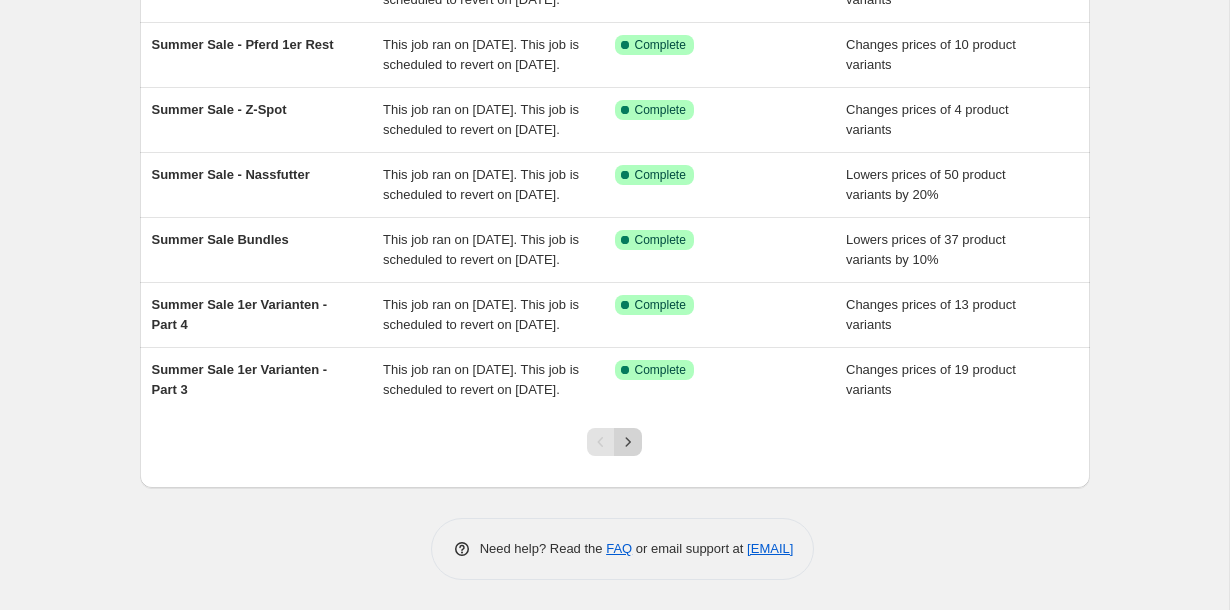 click 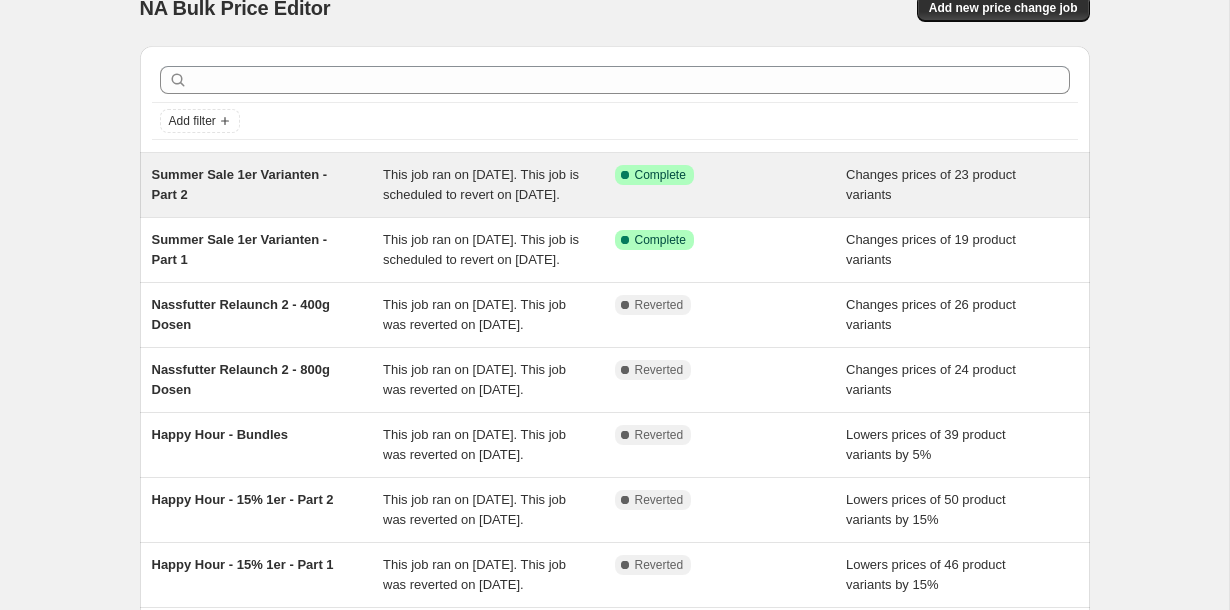 scroll, scrollTop: 29, scrollLeft: 0, axis: vertical 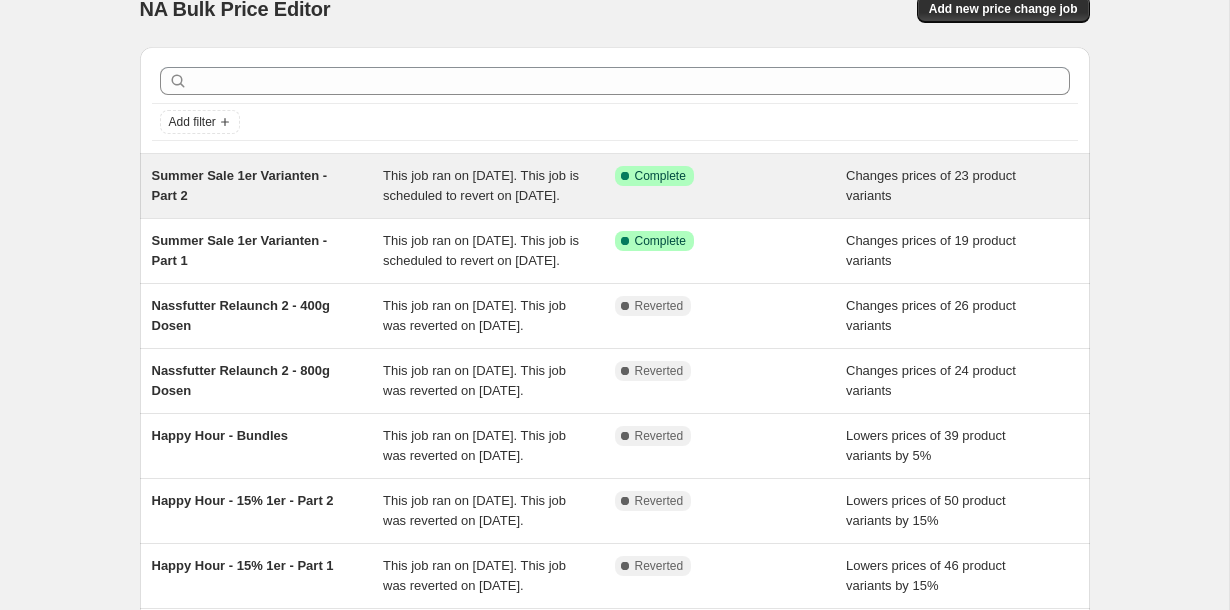 click on "This job ran on 3. [MONTH] 2025. This job is scheduled to revert on 10. [MONTH] 2025." at bounding box center [481, 185] 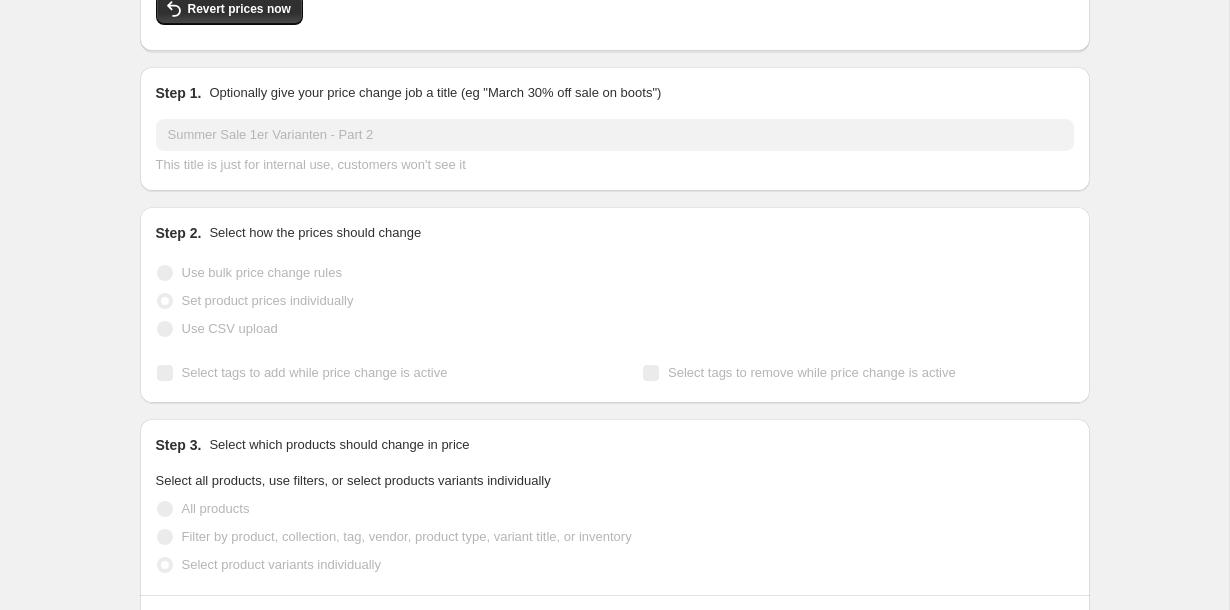 scroll, scrollTop: 0, scrollLeft: 0, axis: both 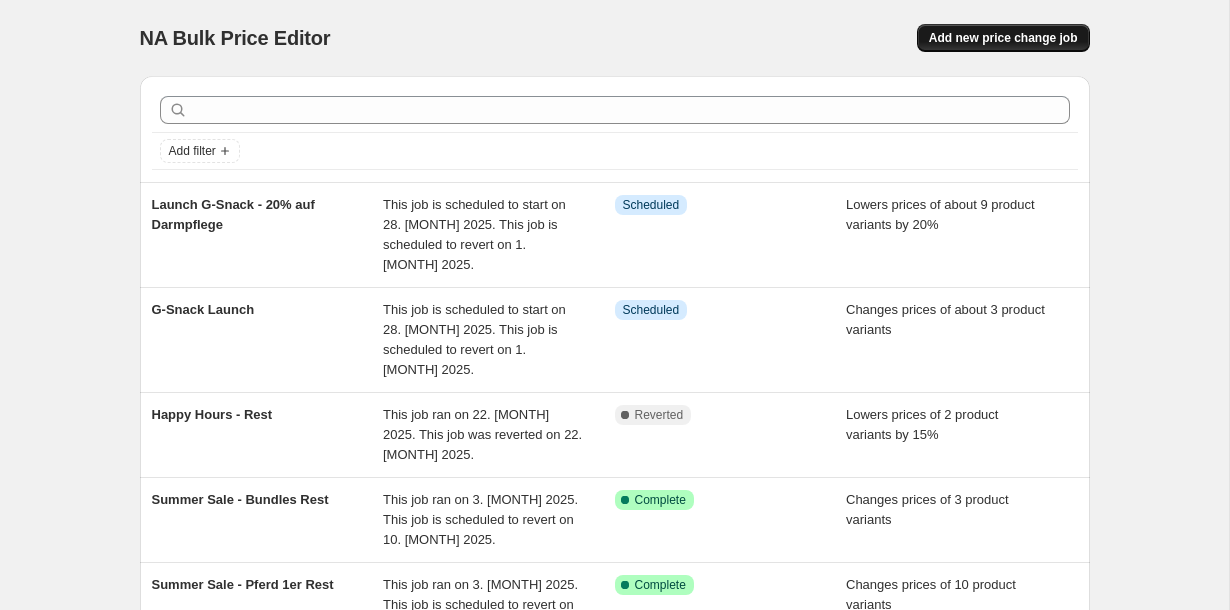 click on "Add new price change job" at bounding box center [1003, 38] 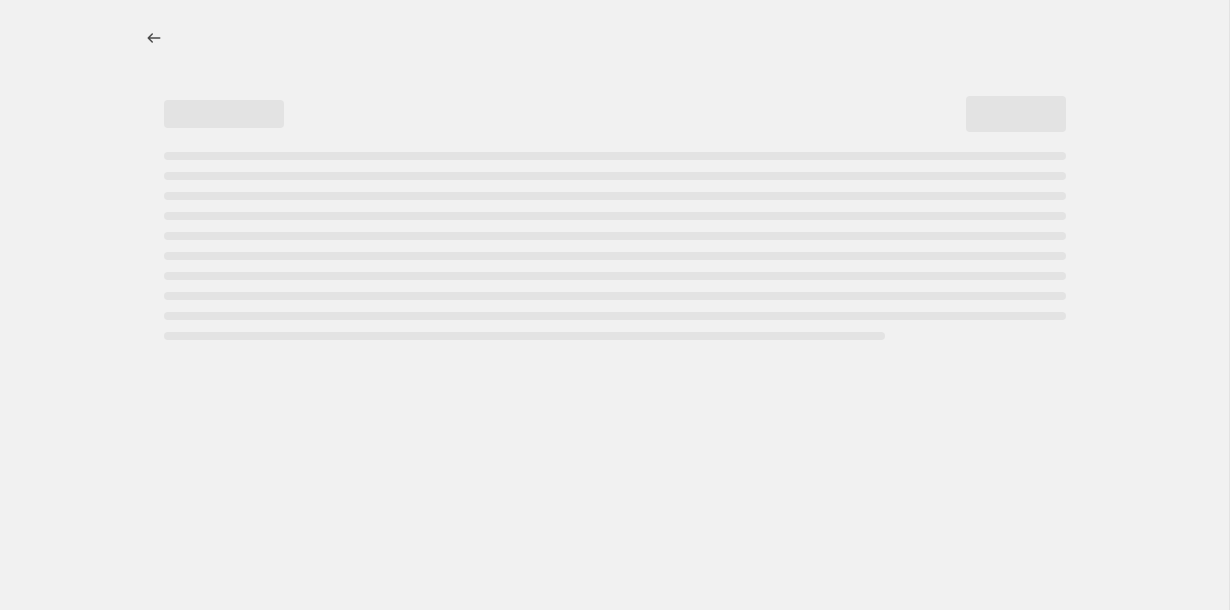 select on "percentage" 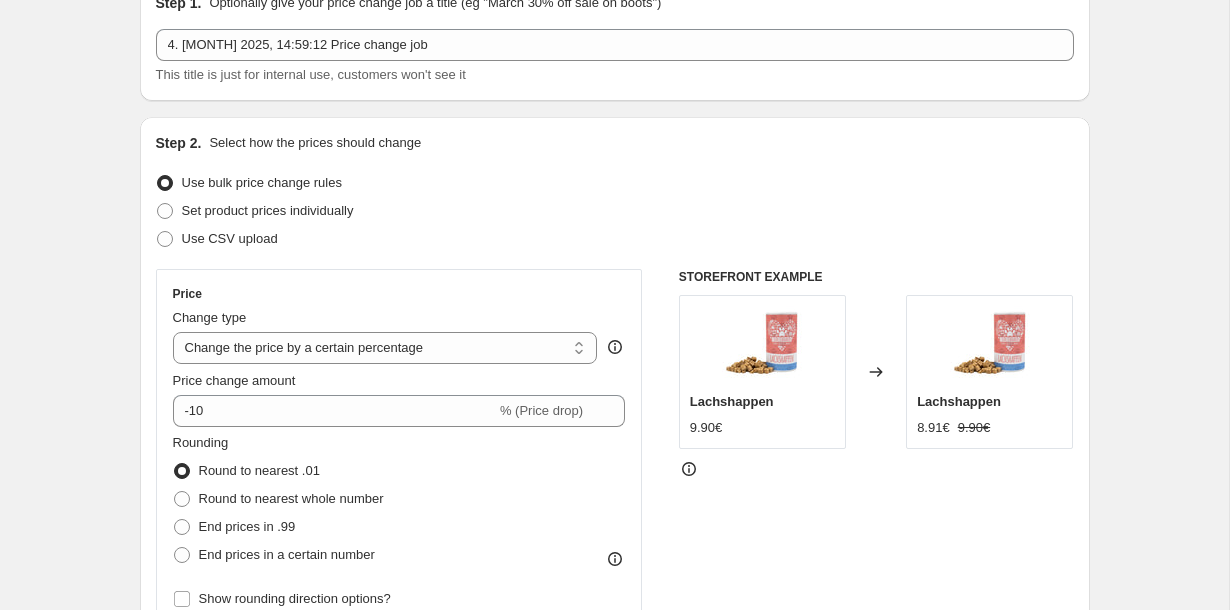 scroll, scrollTop: 42, scrollLeft: 0, axis: vertical 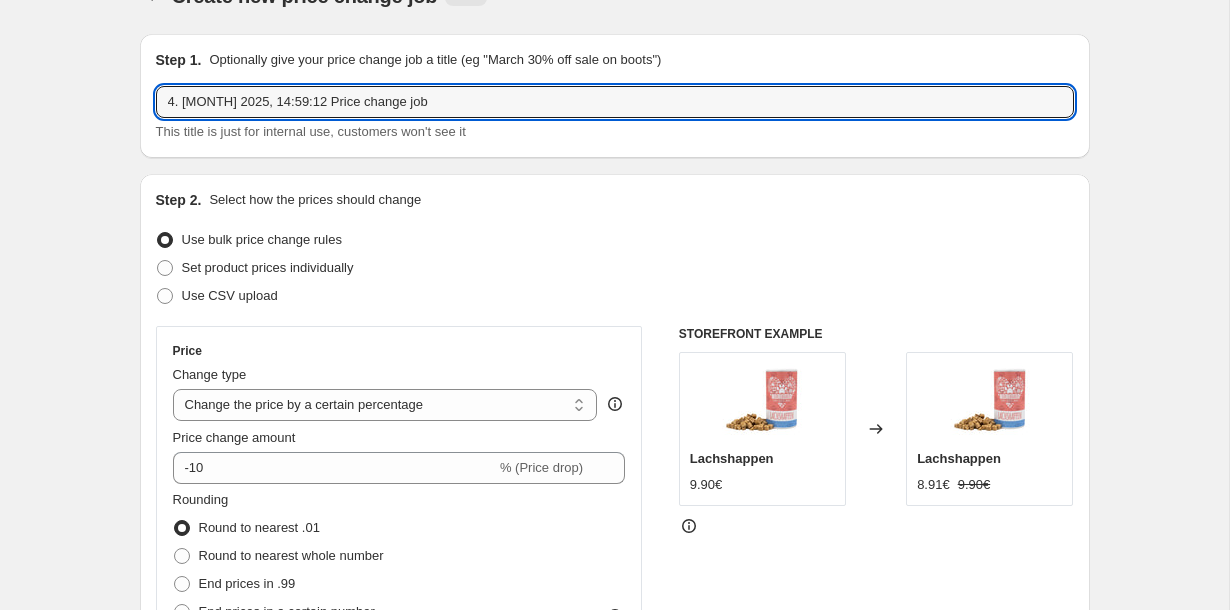 drag, startPoint x: 445, startPoint y: 107, endPoint x: 141, endPoint y: 107, distance: 304 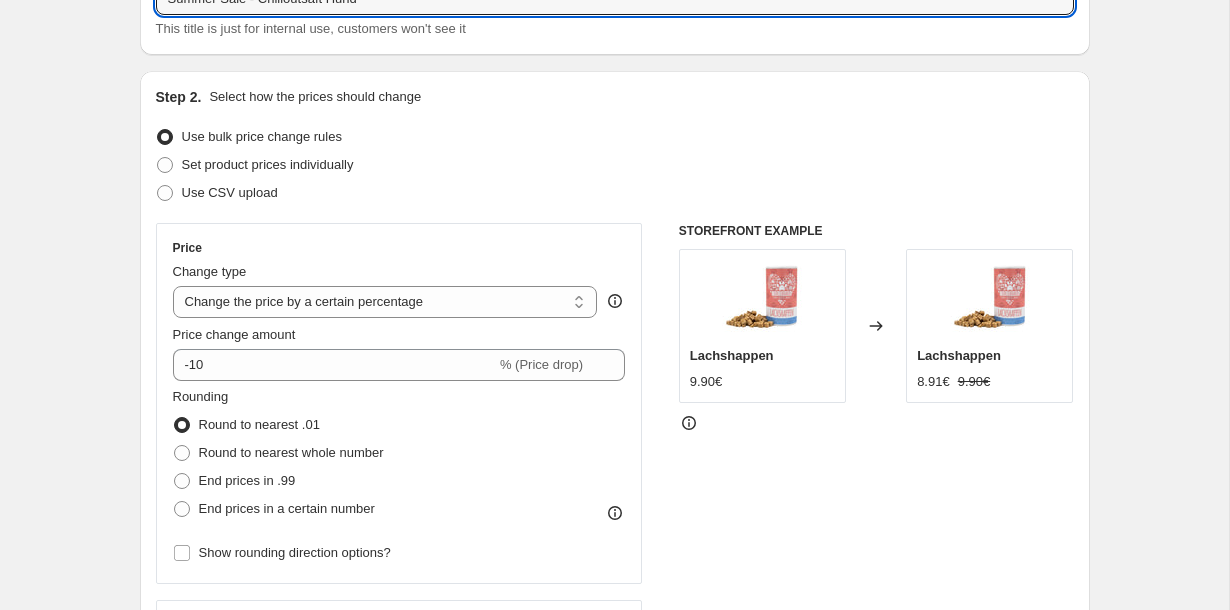 scroll, scrollTop: 149, scrollLeft: 0, axis: vertical 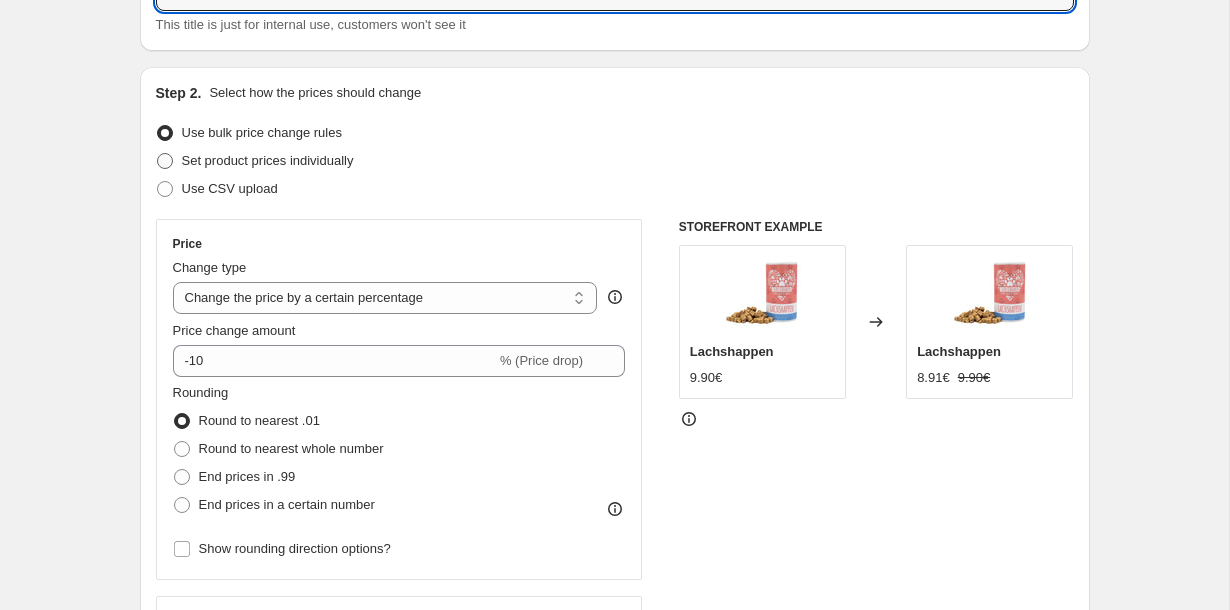 type on "Summer Sale - Chilloutsaft Hund" 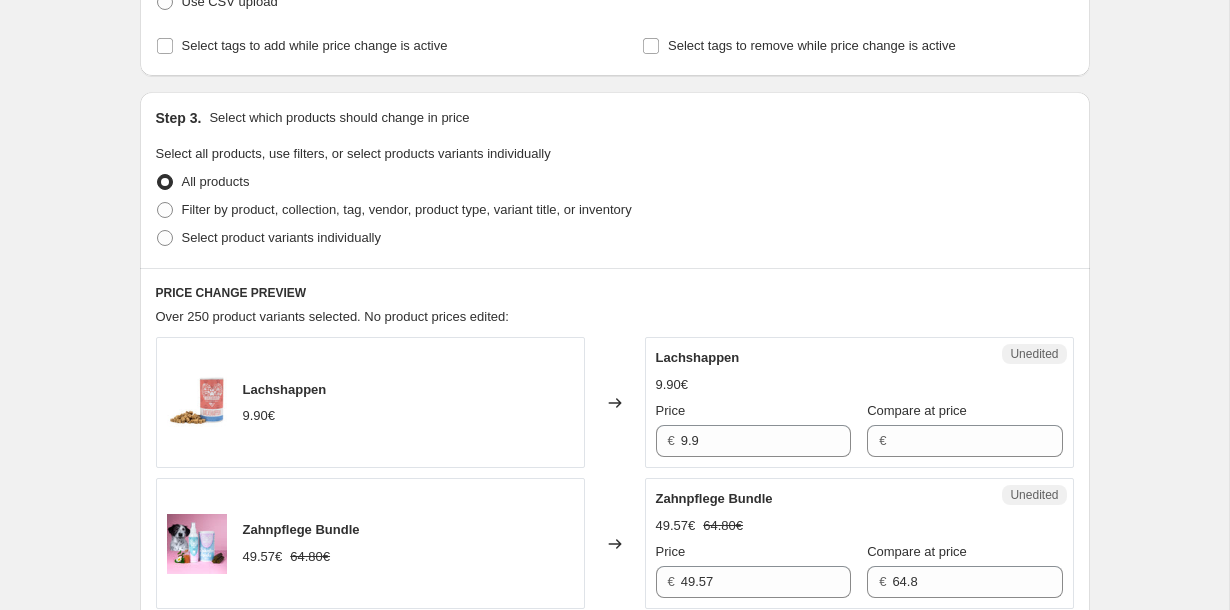 scroll, scrollTop: 338, scrollLeft: 0, axis: vertical 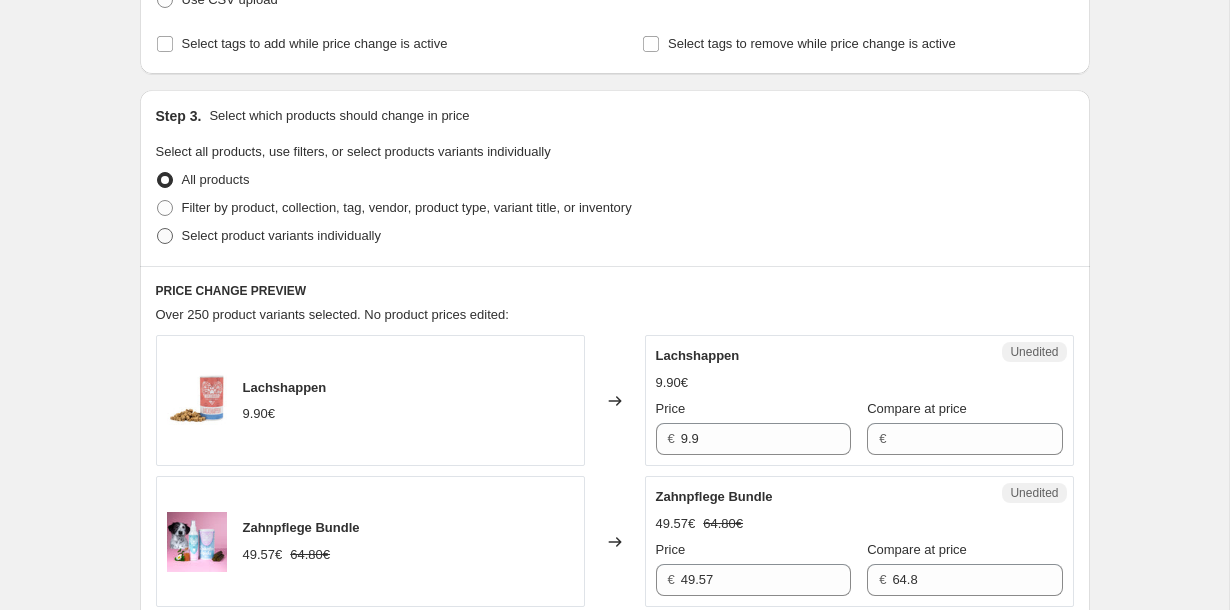 click on "Select product variants individually" at bounding box center (281, 235) 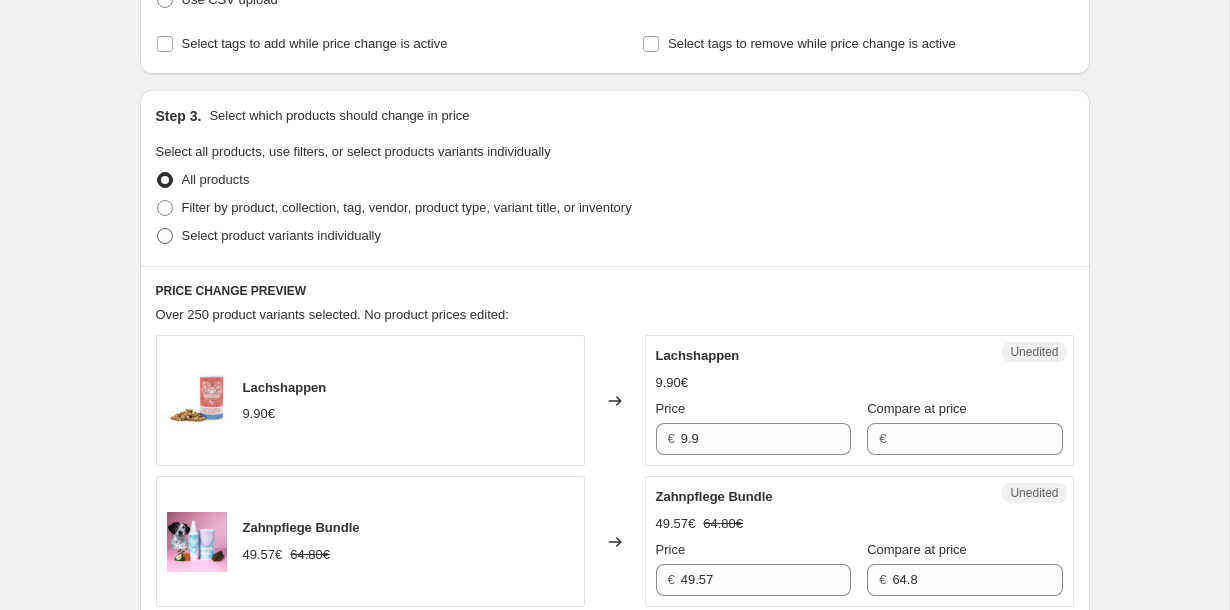 radio on "true" 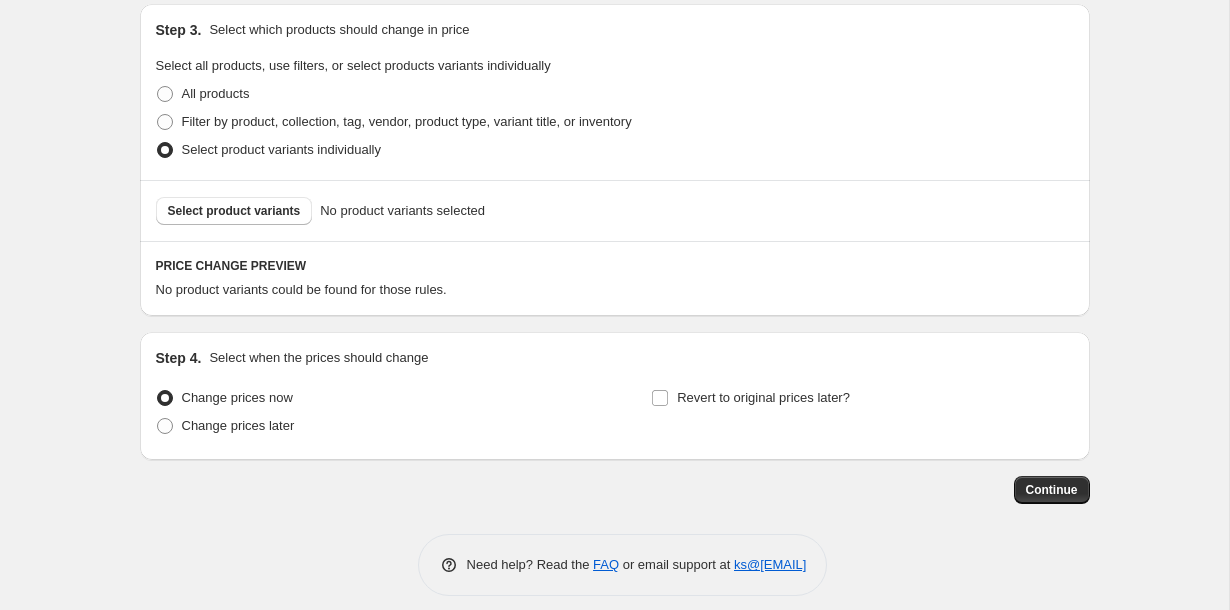 scroll, scrollTop: 440, scrollLeft: 0, axis: vertical 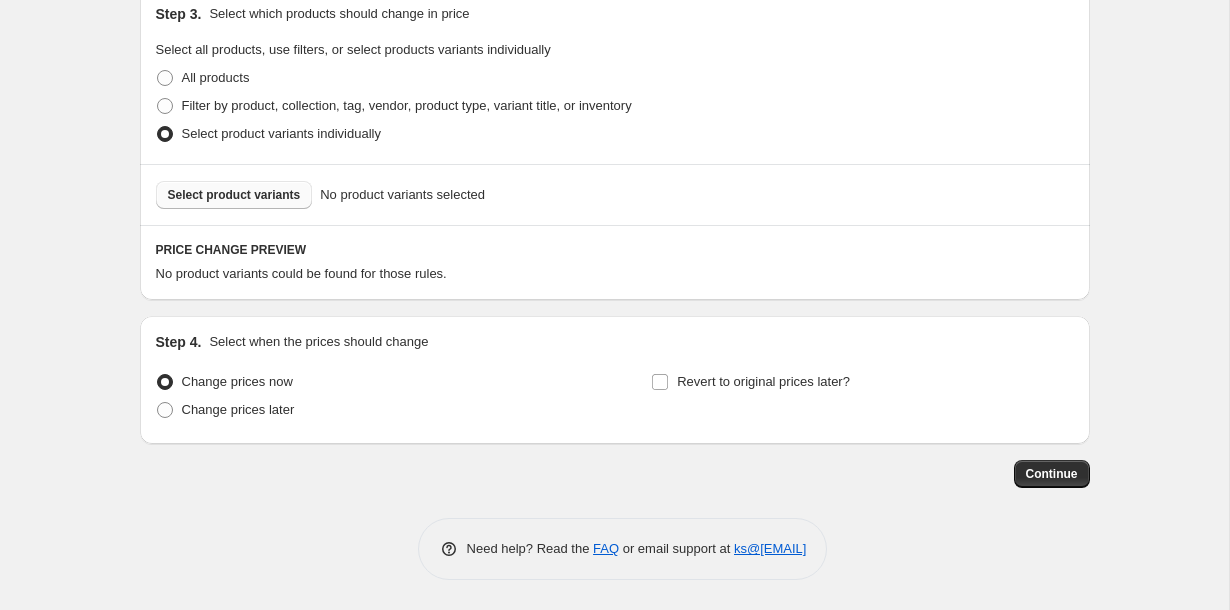 click on "Select product variants" at bounding box center (234, 195) 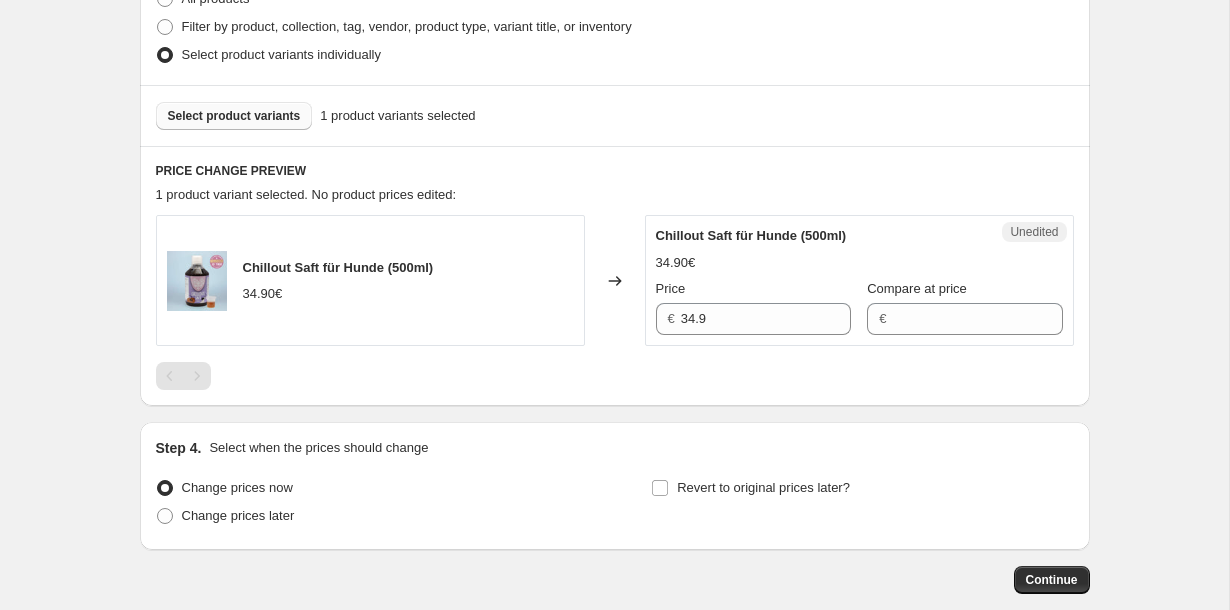 scroll, scrollTop: 535, scrollLeft: 0, axis: vertical 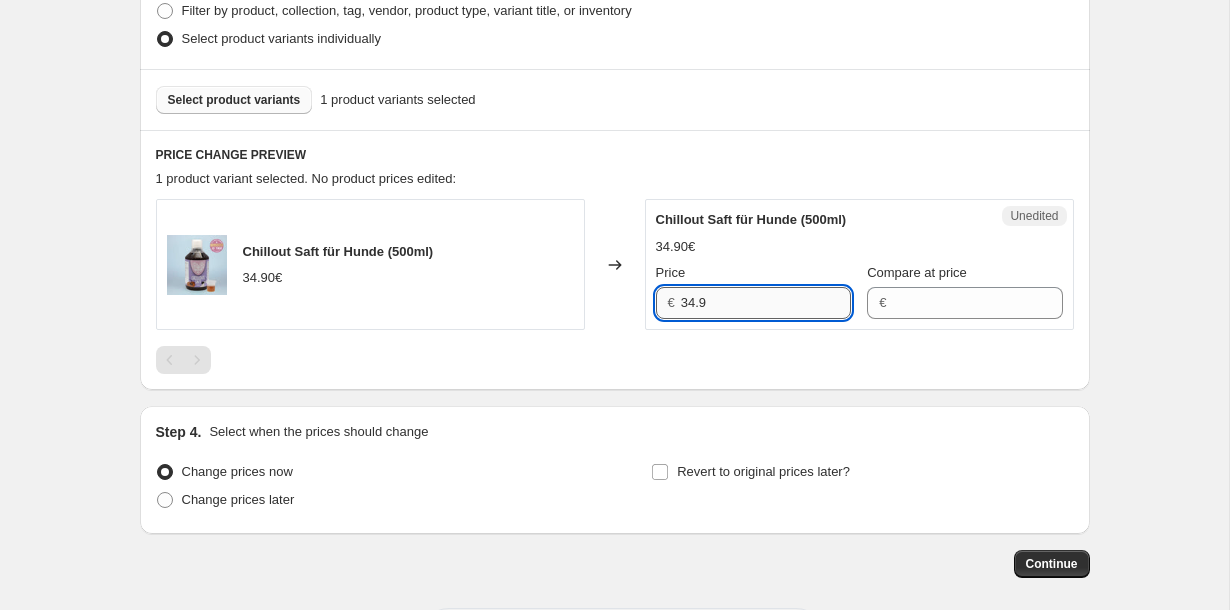 click on "34.9" at bounding box center (766, 303) 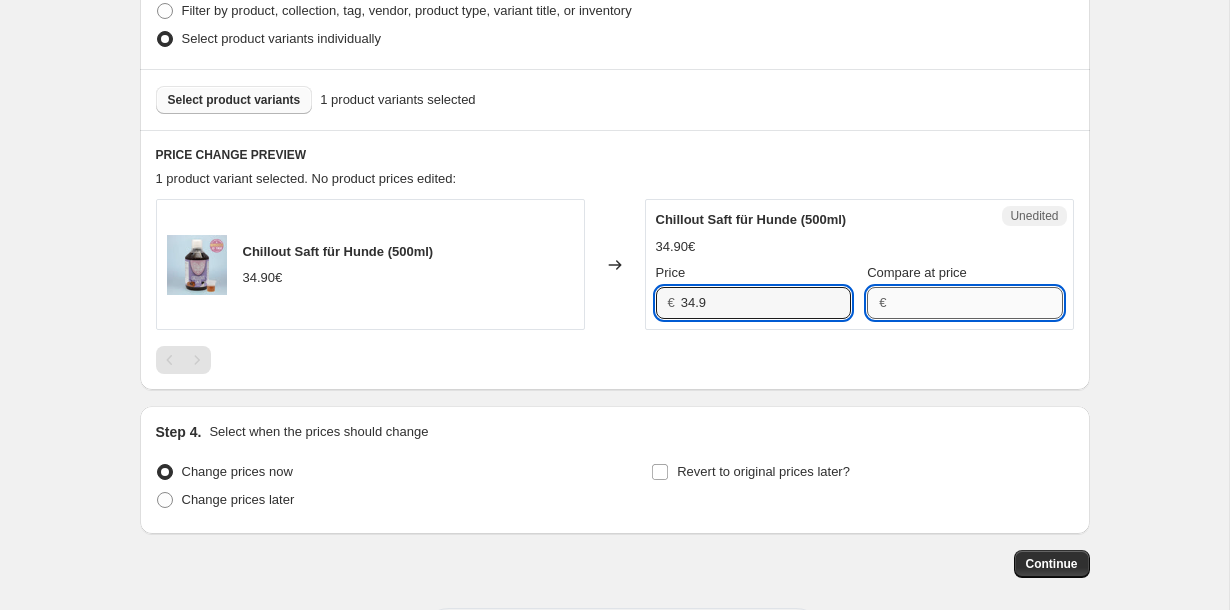 click on "Compare at price" at bounding box center [977, 303] 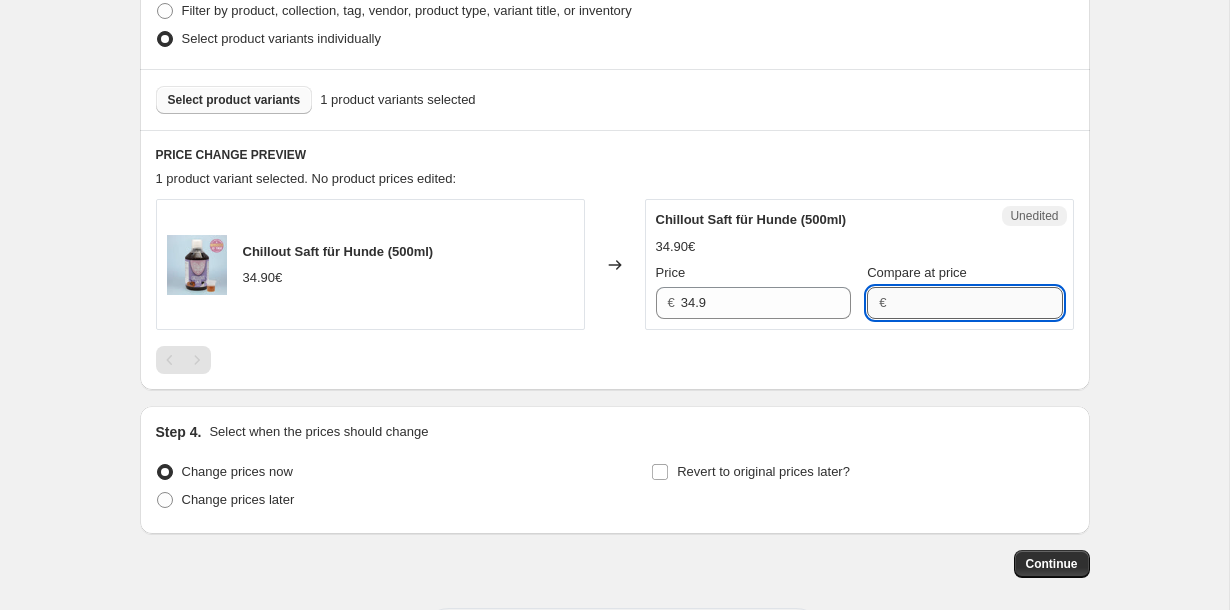 paste on "34.9" 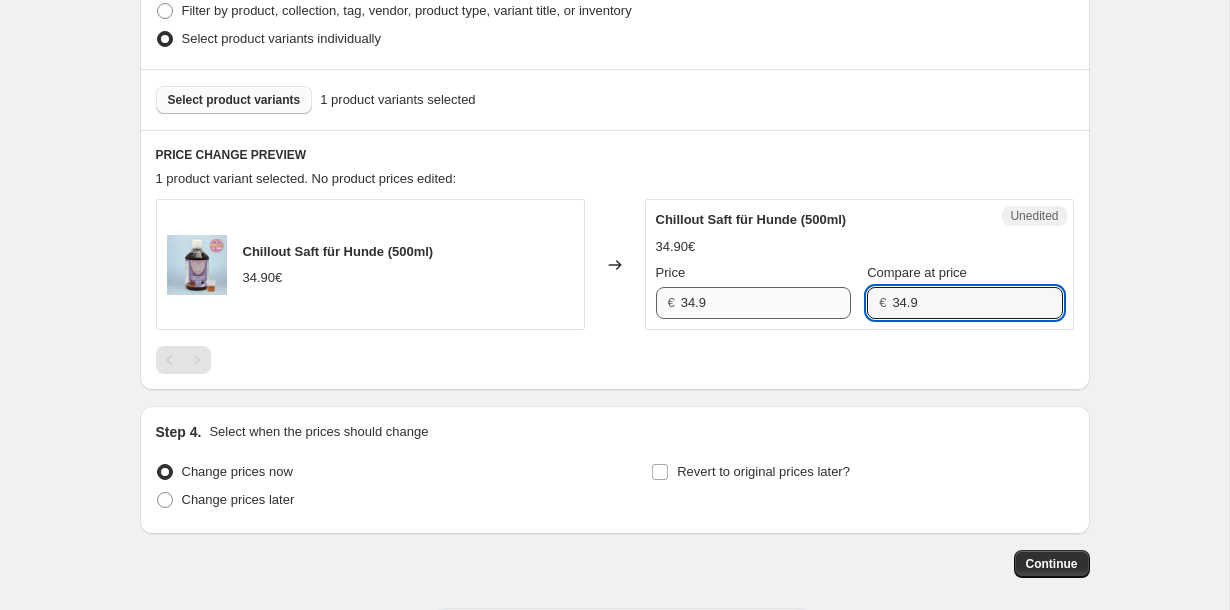 type on "34.9" 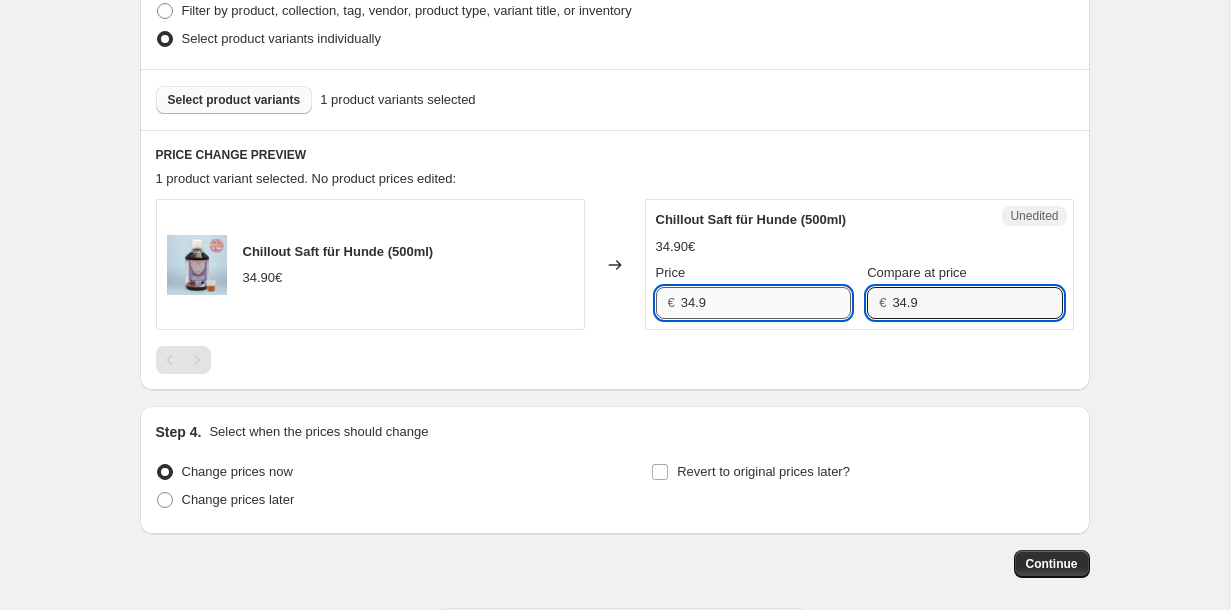 click on "34.9" at bounding box center [766, 303] 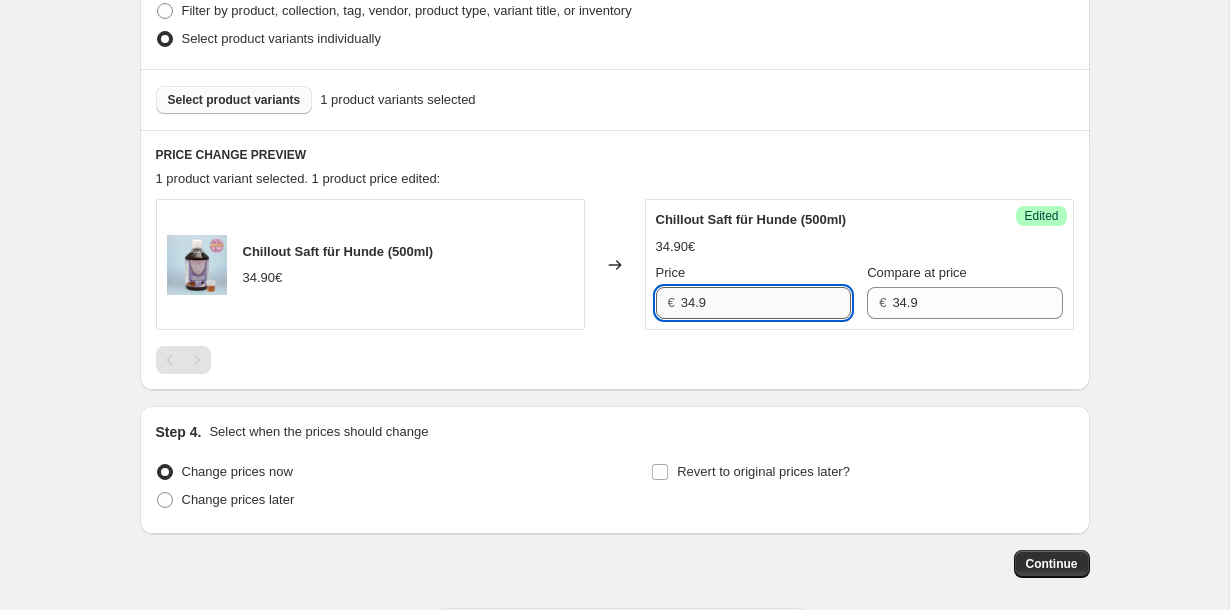 click on "34.9" at bounding box center (766, 303) 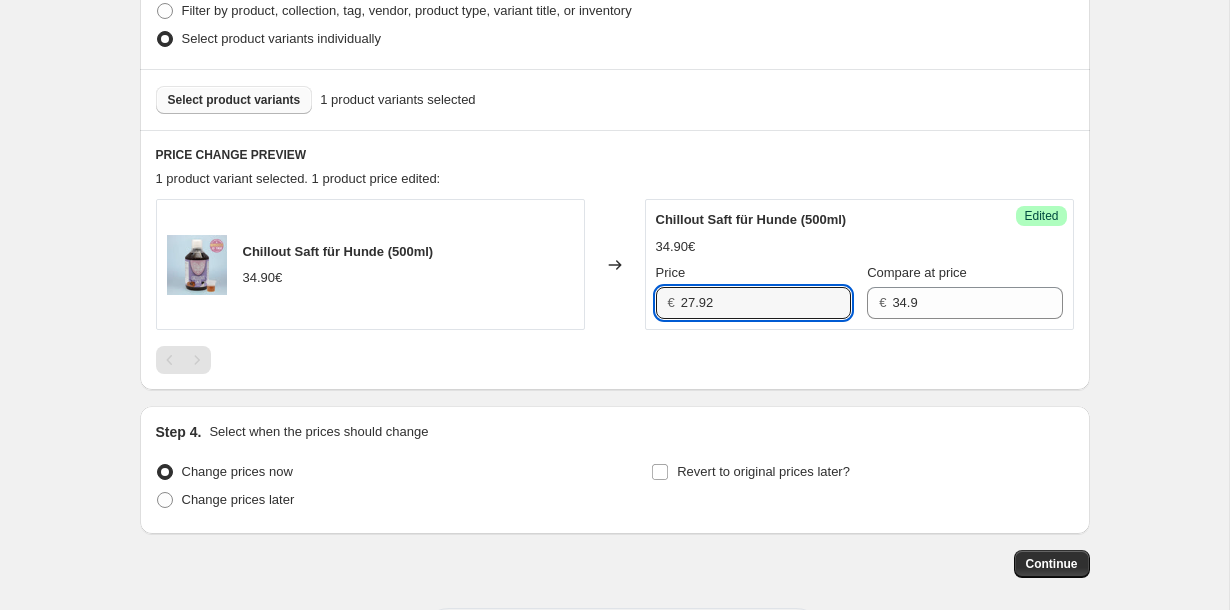 type on "27.92" 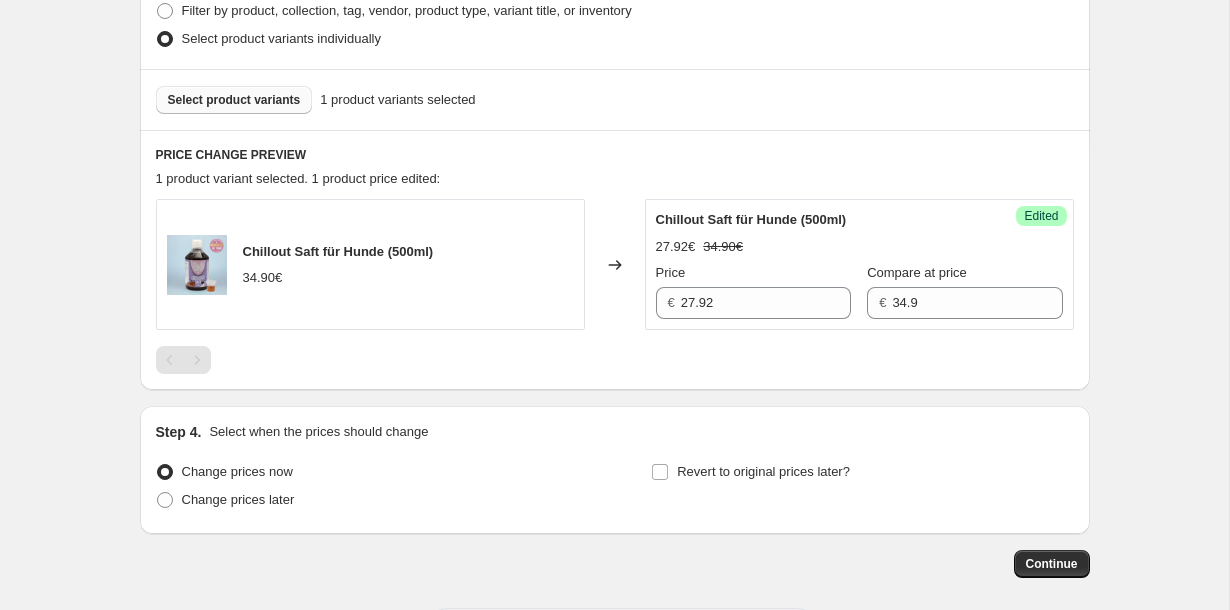 click at bounding box center [615, 360] 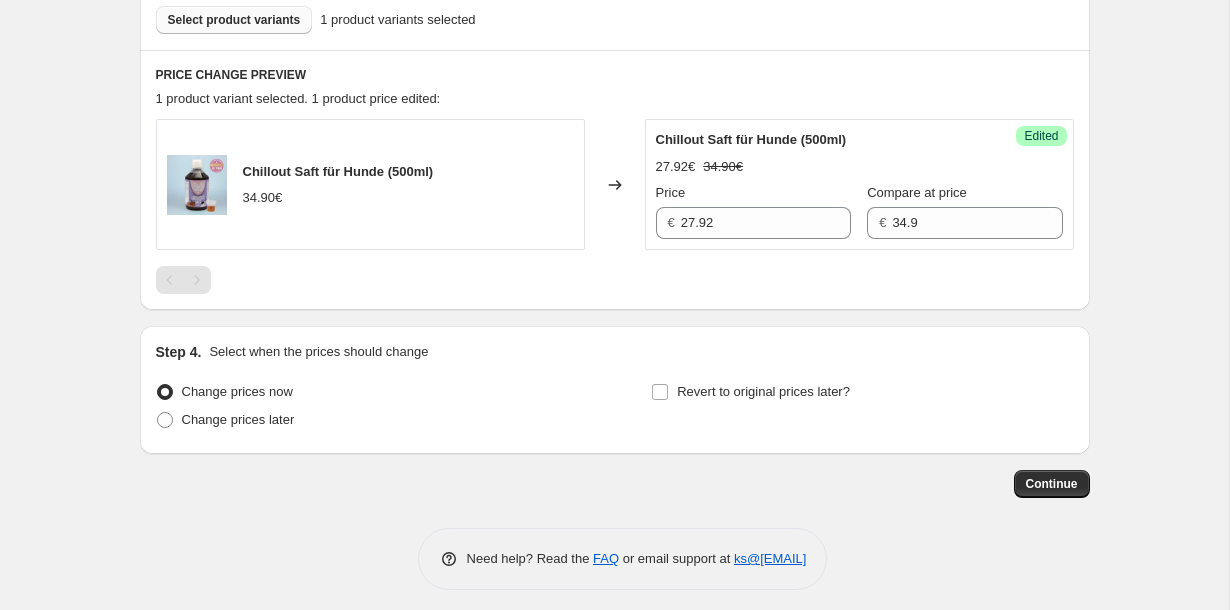 scroll, scrollTop: 618, scrollLeft: 0, axis: vertical 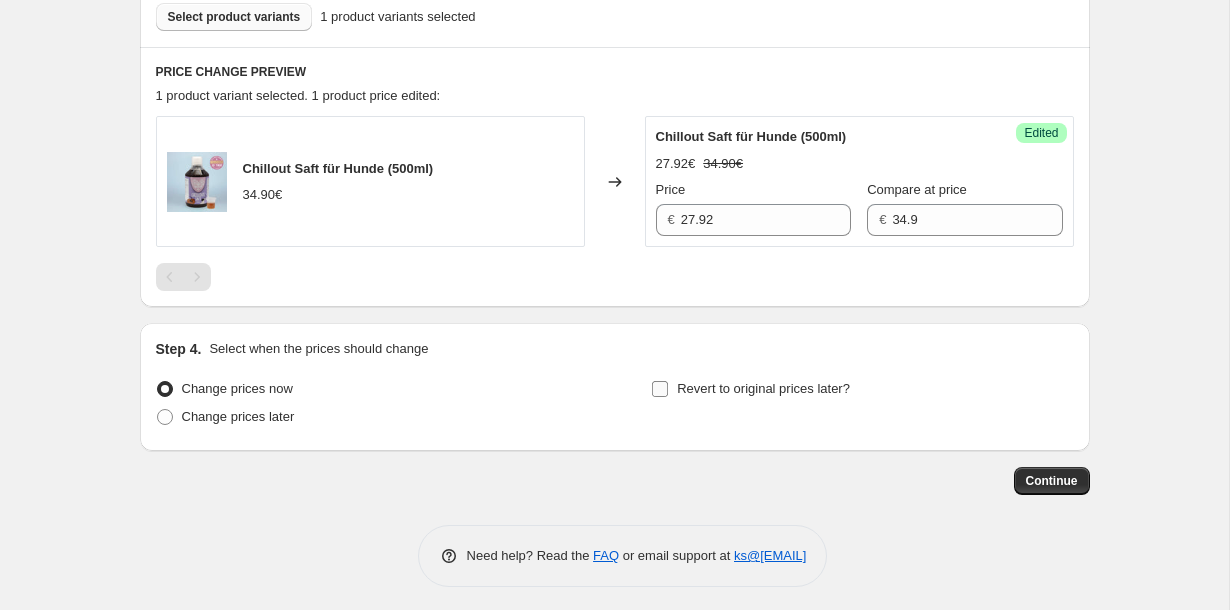 click on "Revert to original prices later?" at bounding box center [763, 388] 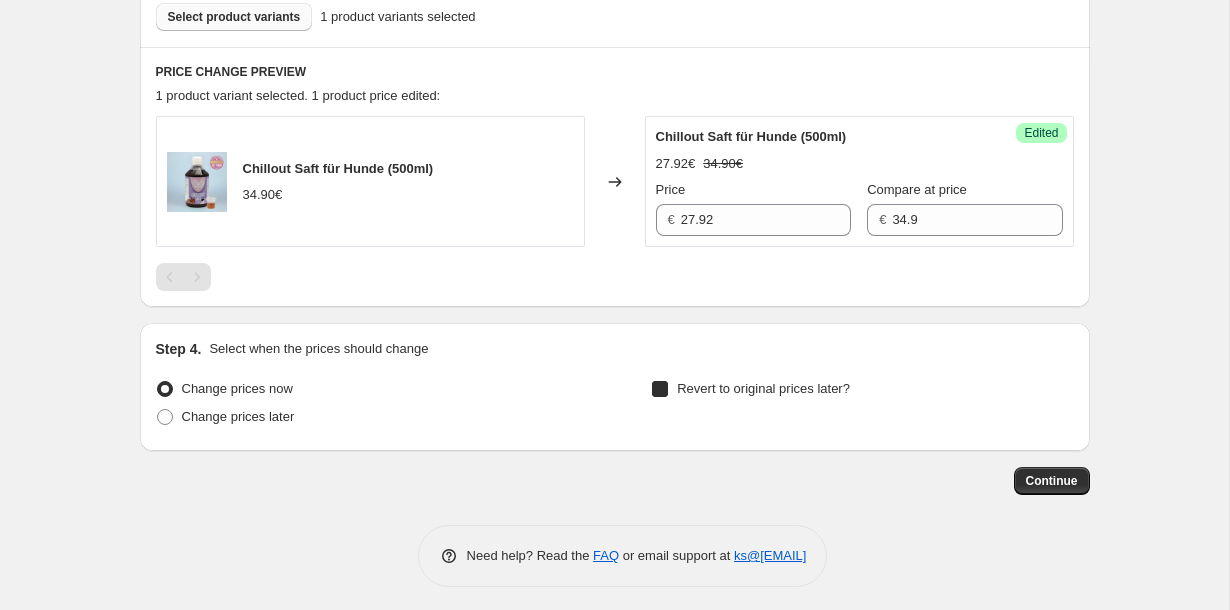 checkbox on "true" 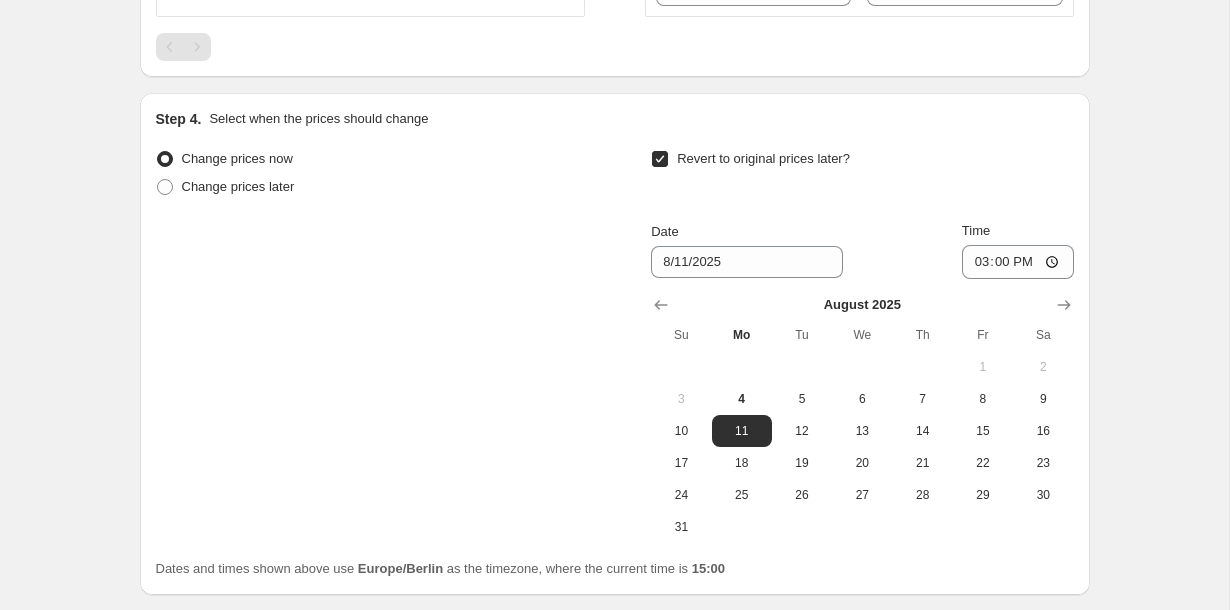 scroll, scrollTop: 849, scrollLeft: 0, axis: vertical 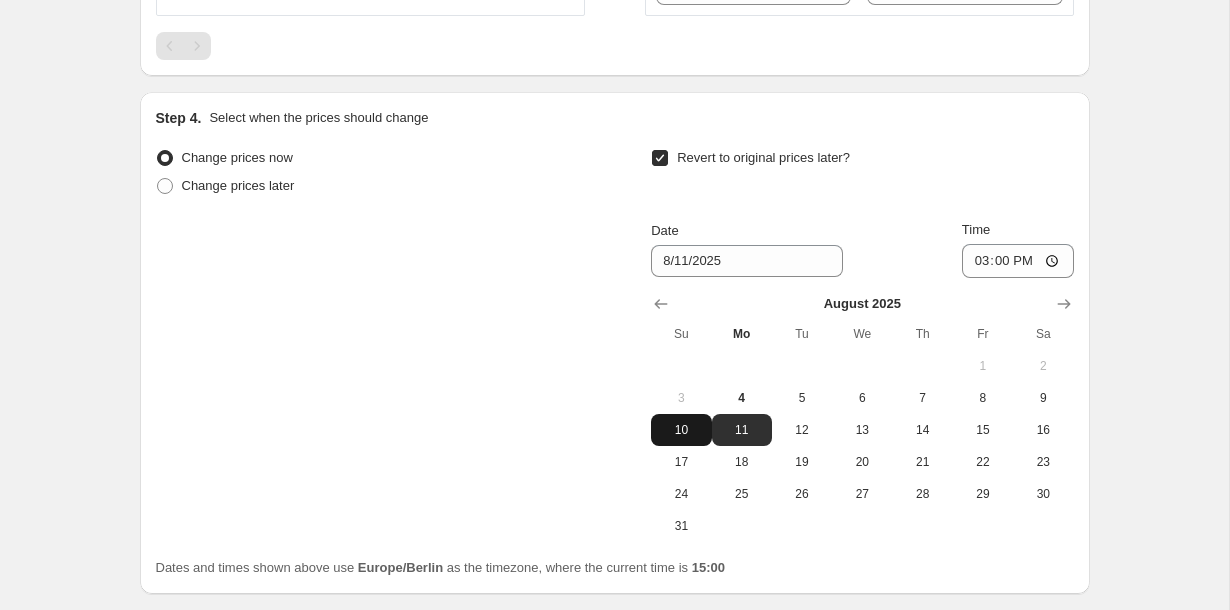 click on "10" at bounding box center [681, 430] 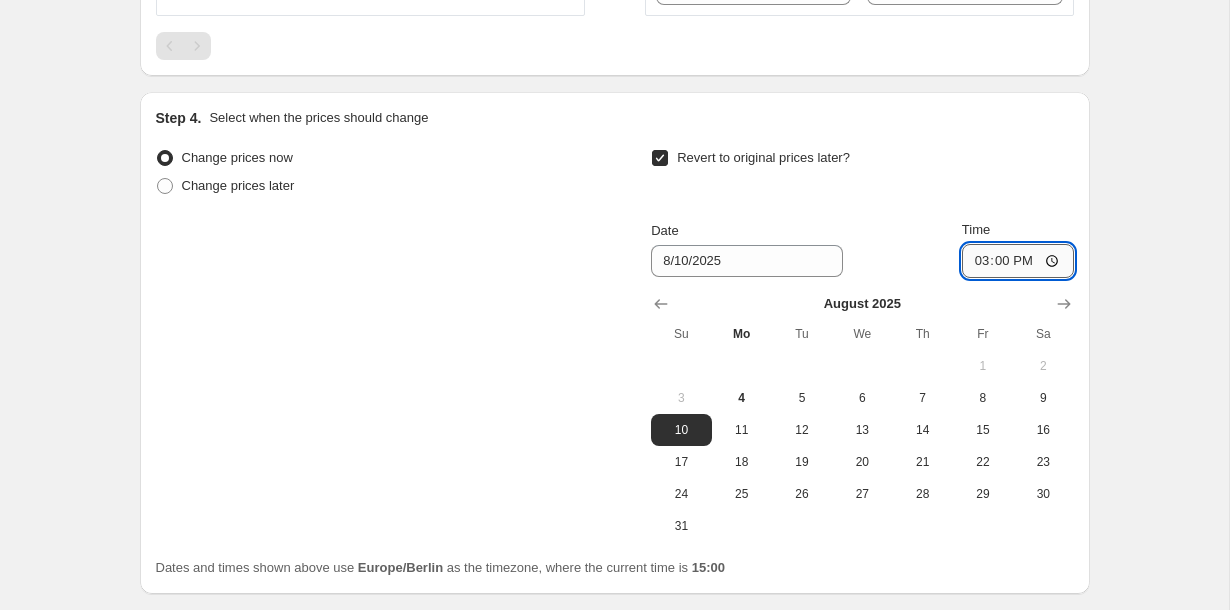 click on "15:00" at bounding box center [1018, 261] 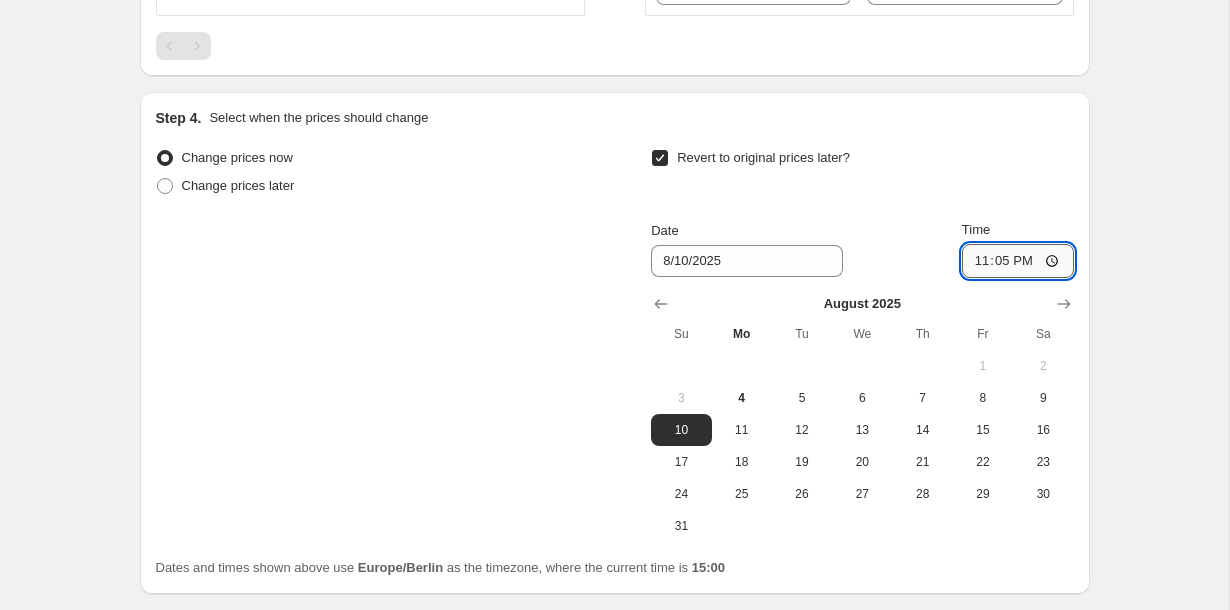 type on "23:59" 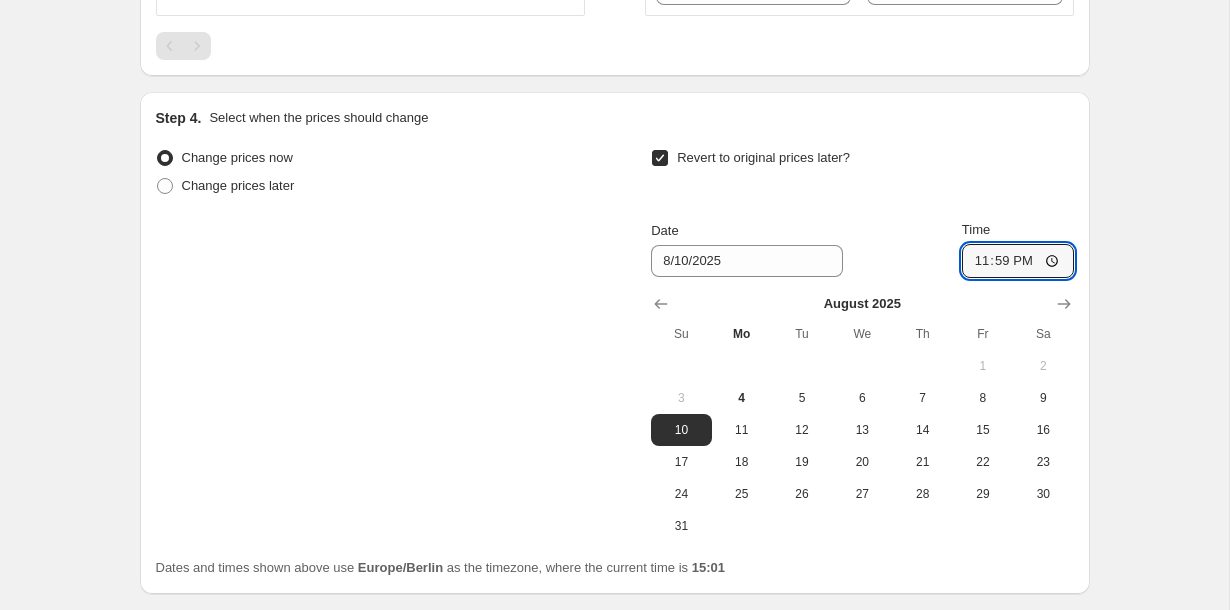 click on "Date 8/10/2025 Time 23:59" at bounding box center [862, 249] 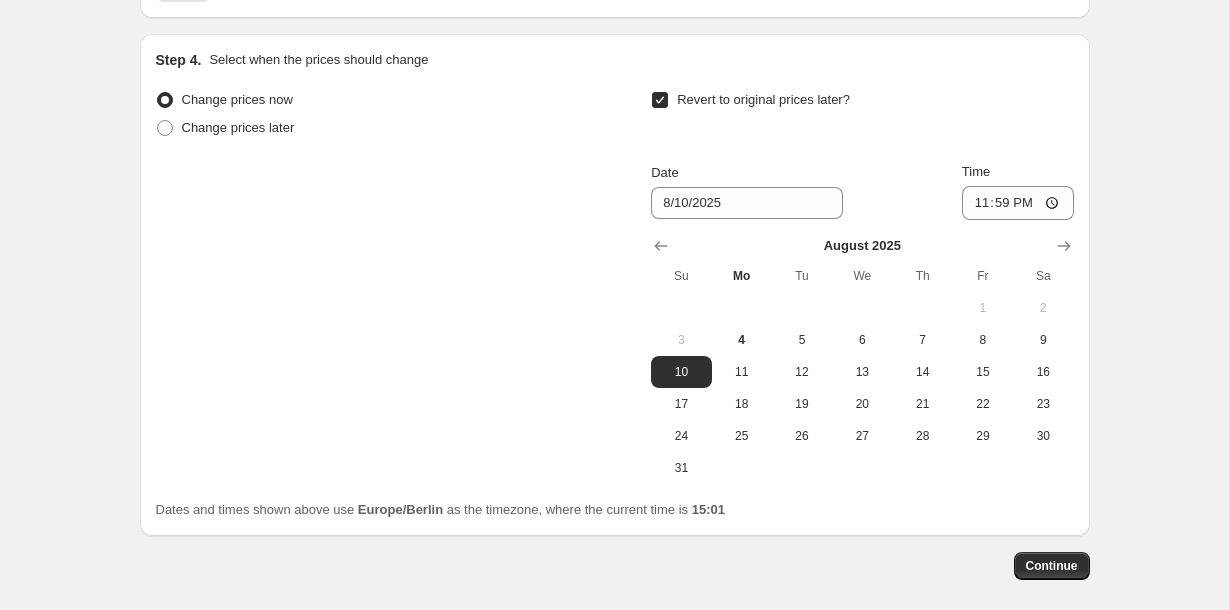 scroll, scrollTop: 908, scrollLeft: 0, axis: vertical 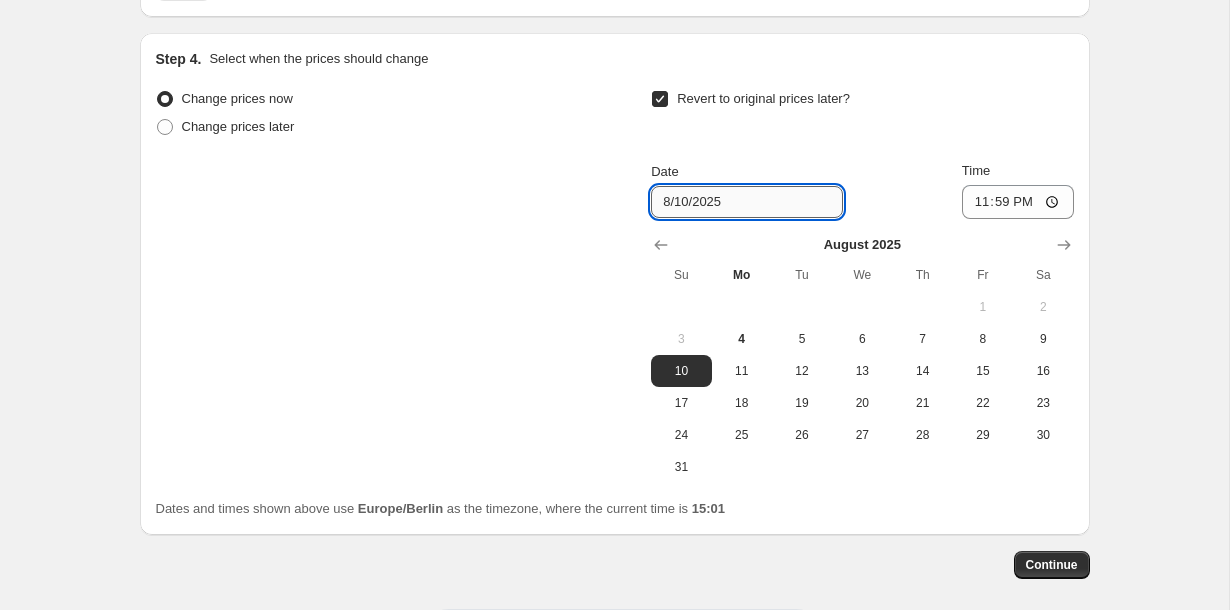 click on "8/10/2025" at bounding box center (747, 202) 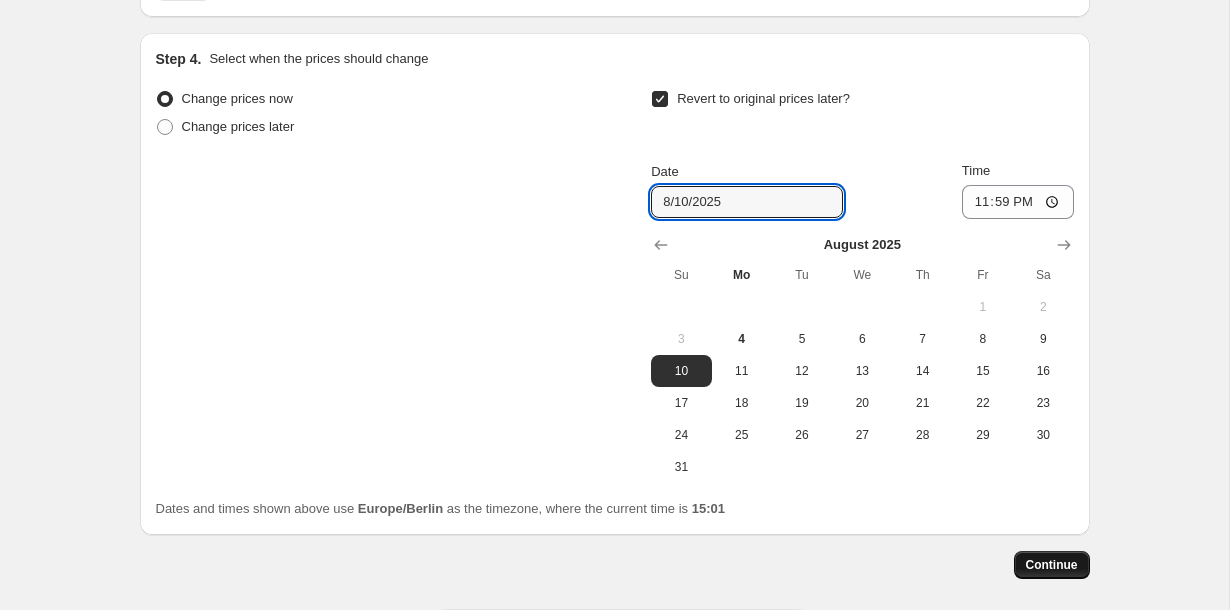 click on "Continue" at bounding box center (1052, 565) 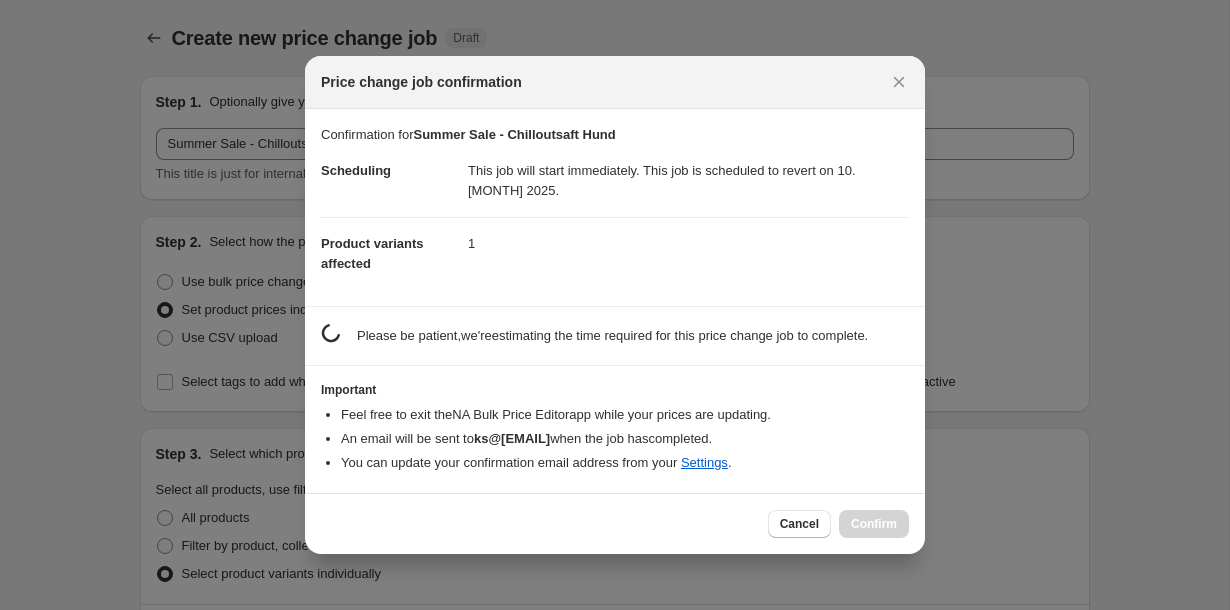 scroll, scrollTop: 0, scrollLeft: 0, axis: both 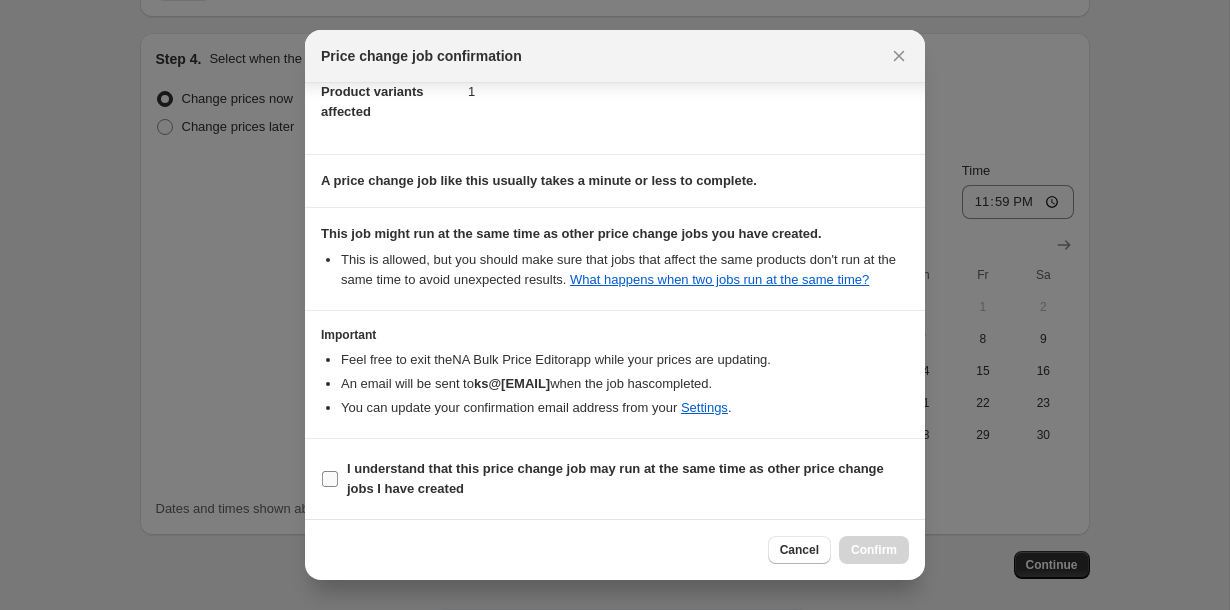 click on "I understand that this price change job may run at the same time as other price change jobs I have created" at bounding box center [615, 478] 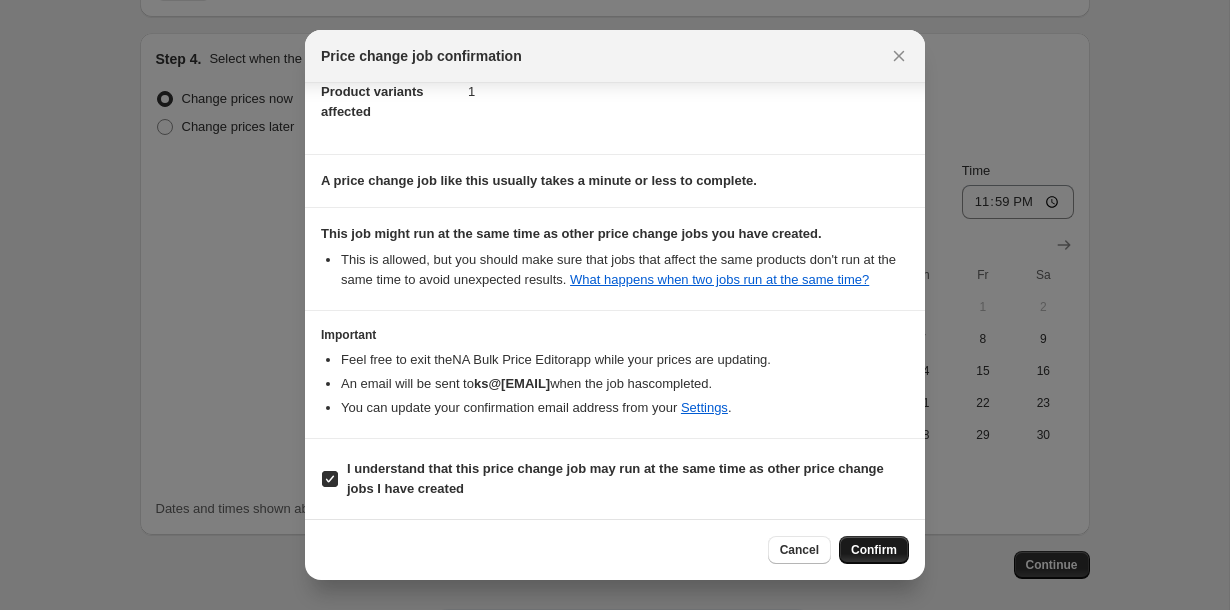 click on "Confirm" at bounding box center [874, 550] 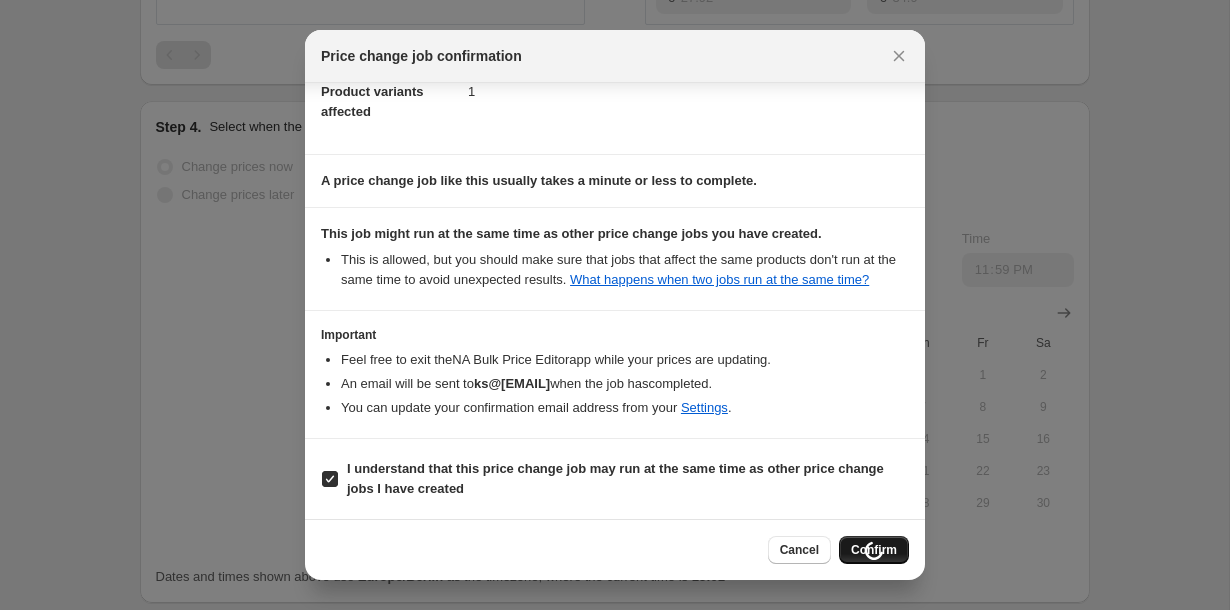 scroll, scrollTop: 976, scrollLeft: 0, axis: vertical 